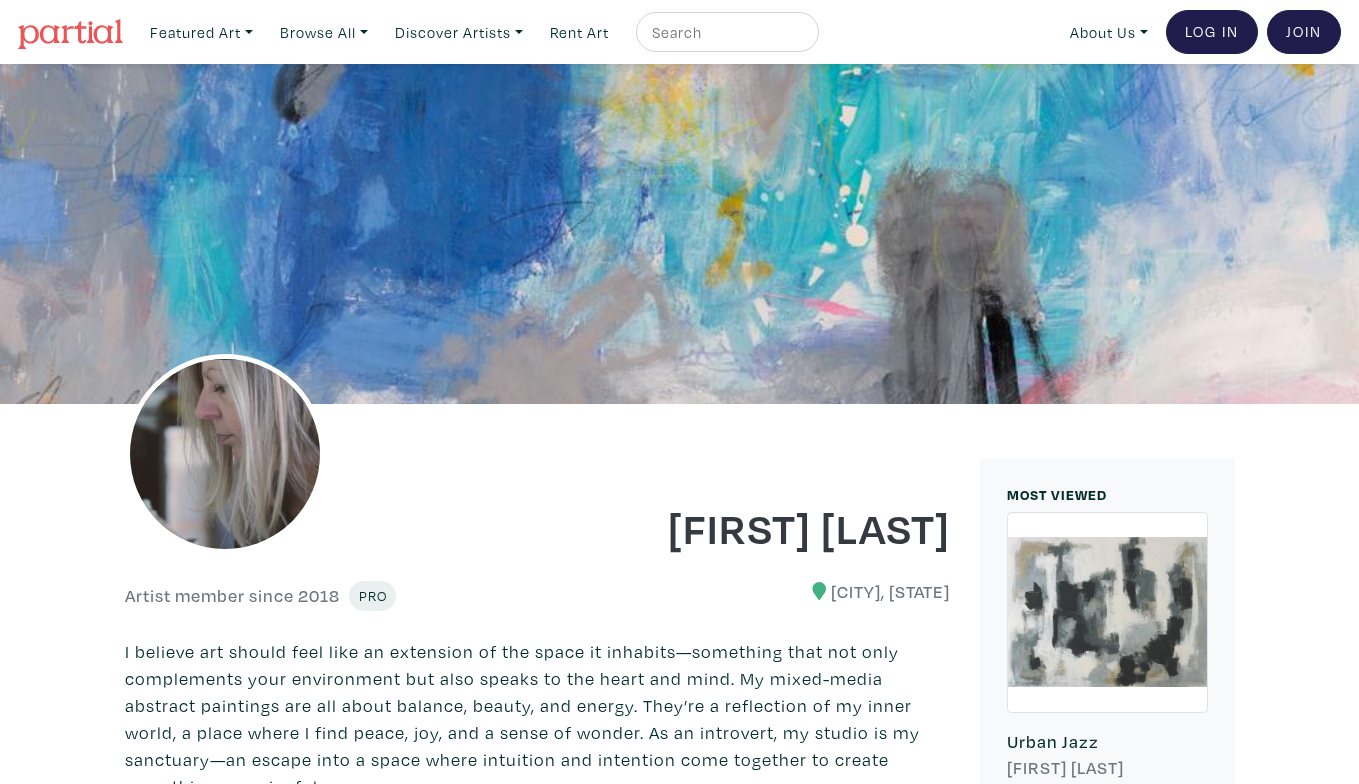 scroll, scrollTop: 0, scrollLeft: 0, axis: both 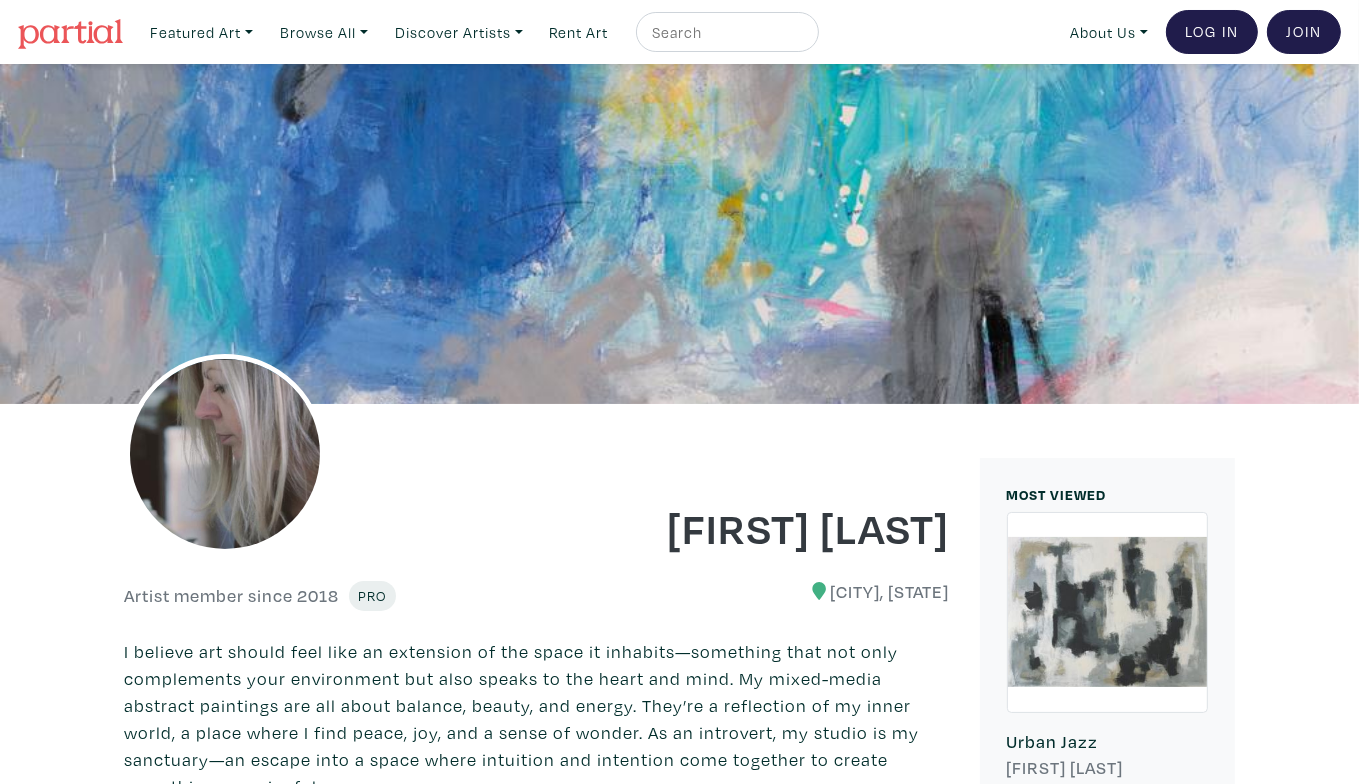 click at bounding box center [70, 34] 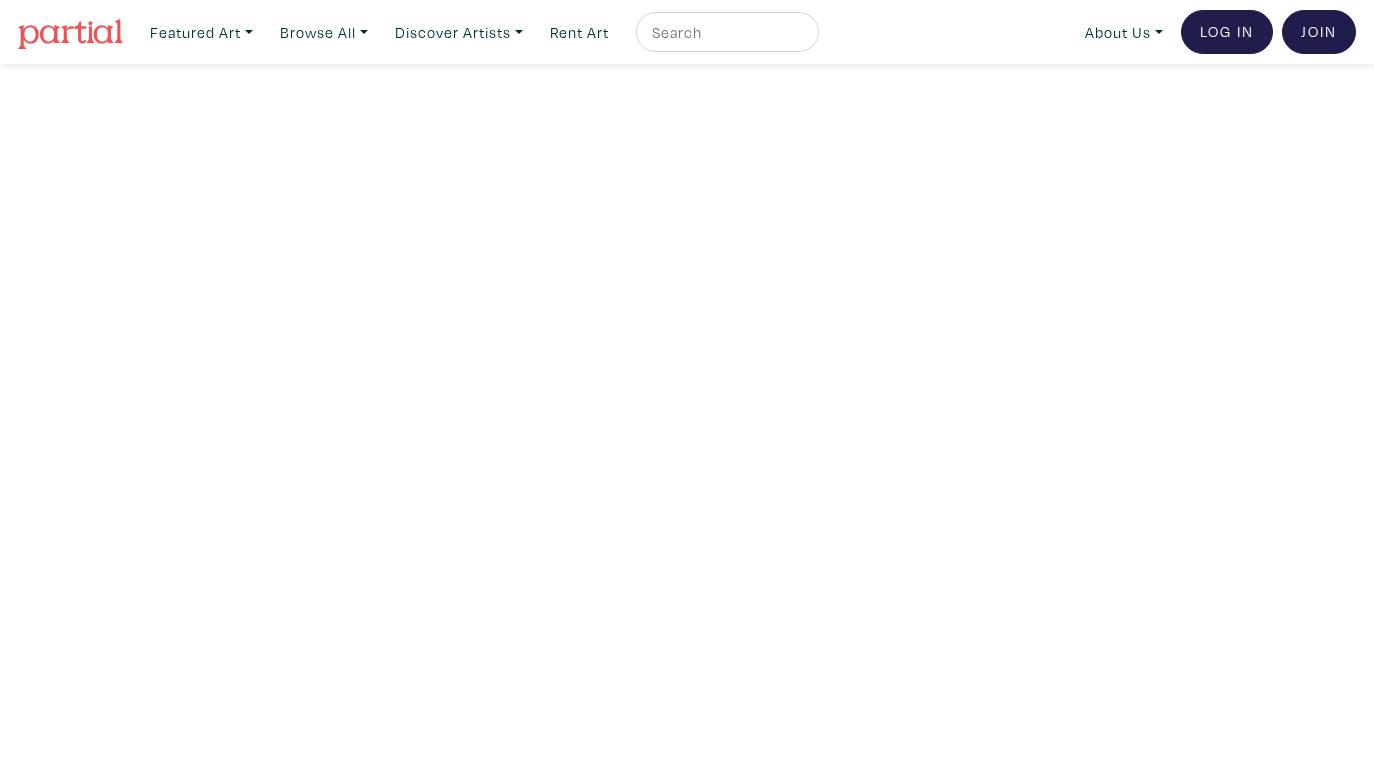 scroll, scrollTop: 0, scrollLeft: 0, axis: both 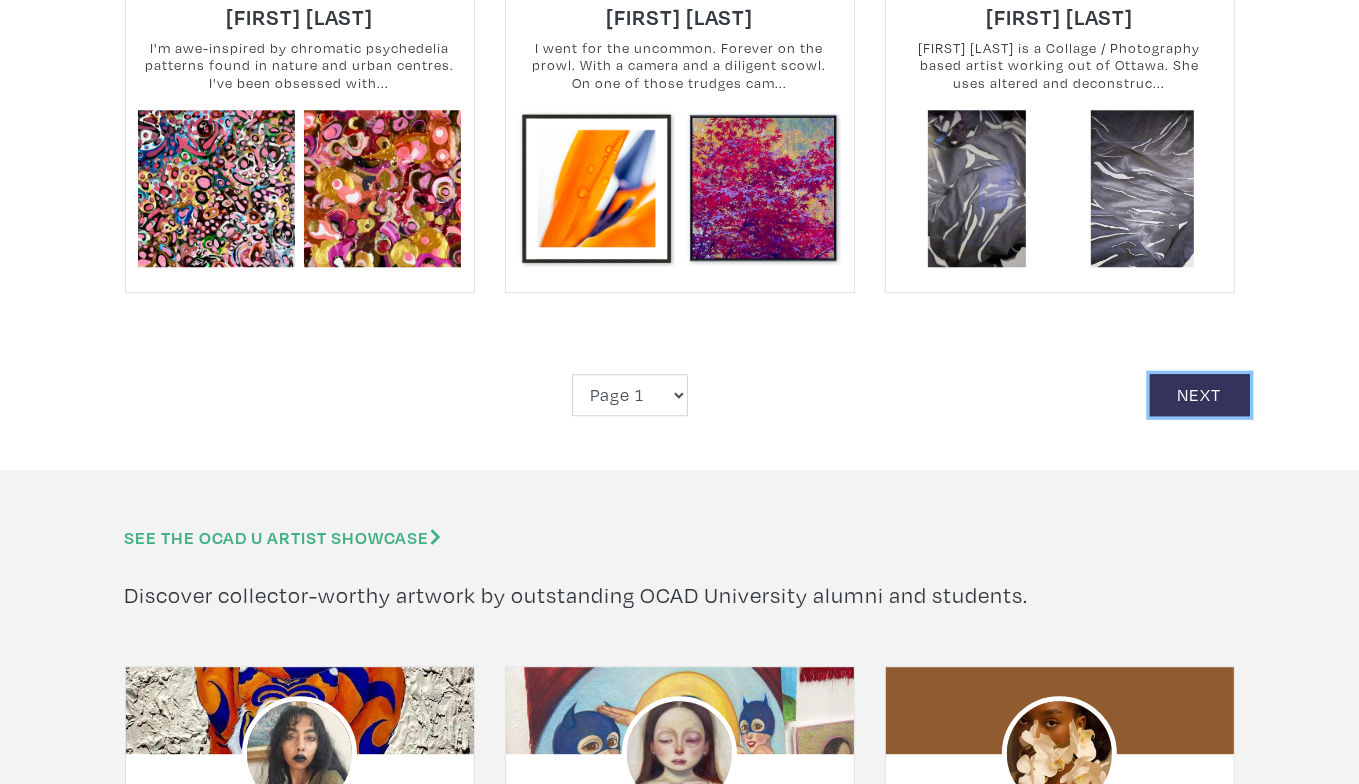 click on "Next" at bounding box center [1200, 395] 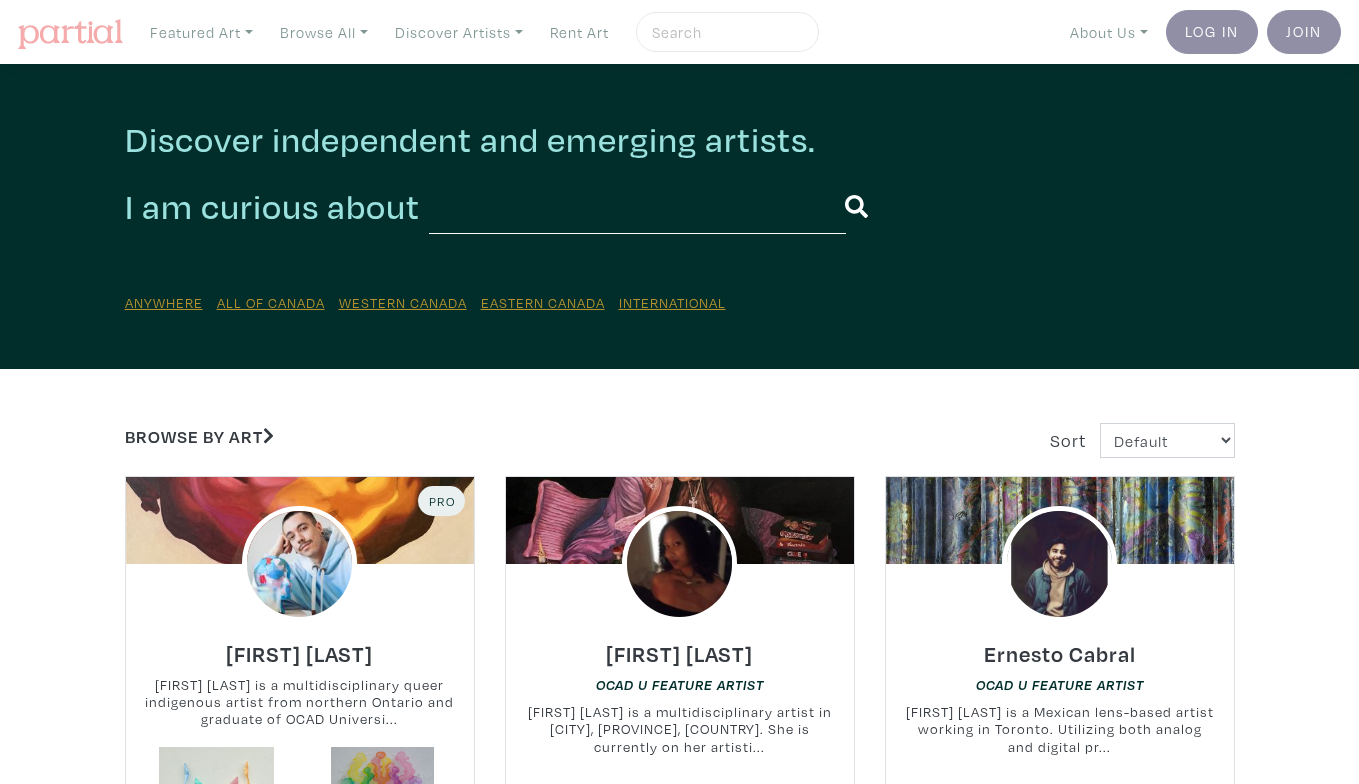 scroll, scrollTop: 0, scrollLeft: 0, axis: both 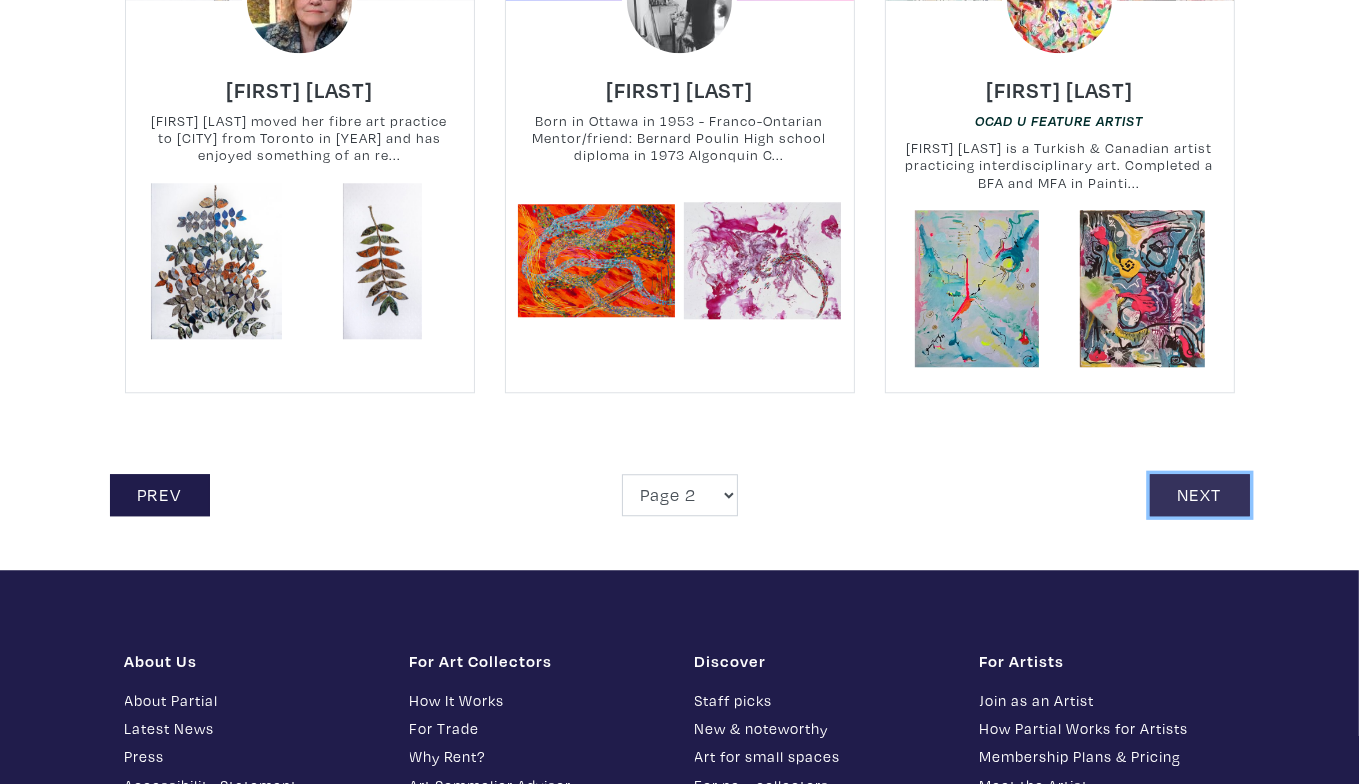click on "Next" at bounding box center (1200, 495) 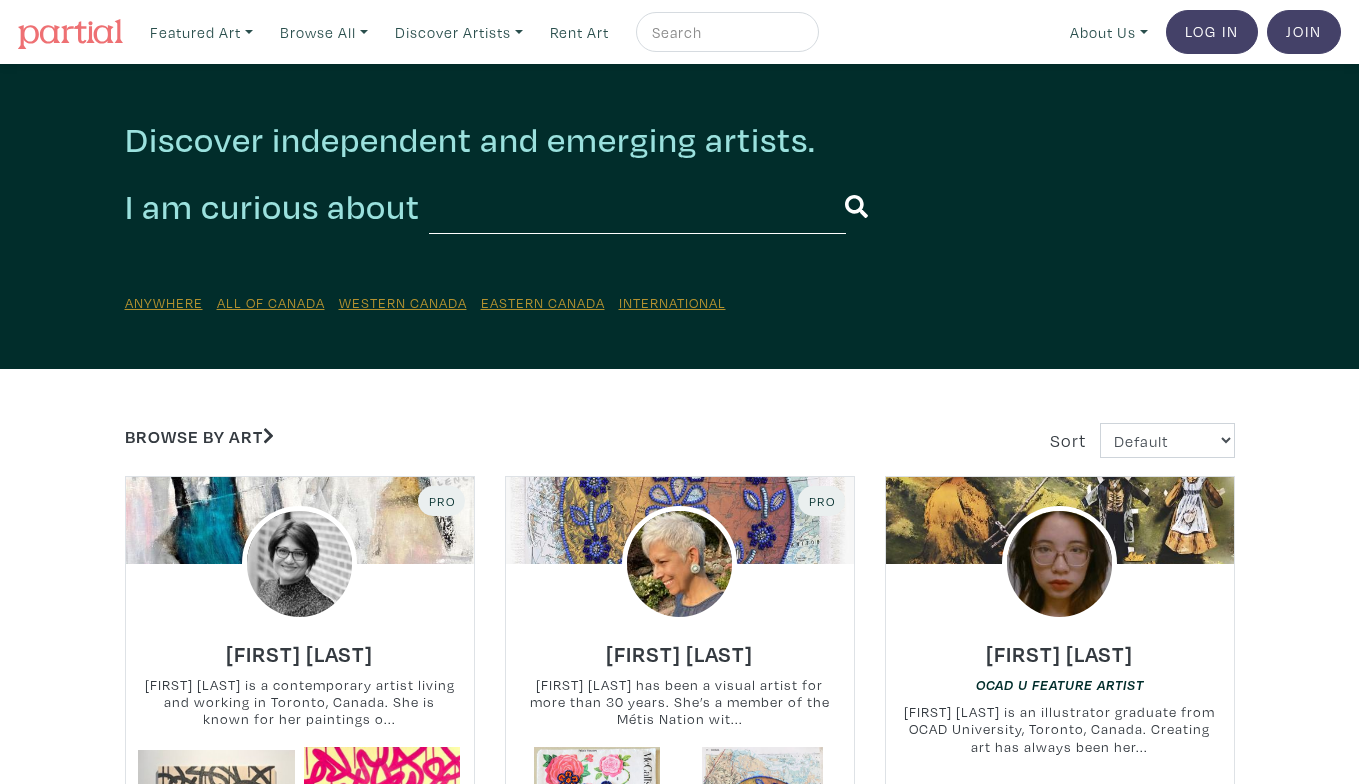 scroll, scrollTop: 0, scrollLeft: 0, axis: both 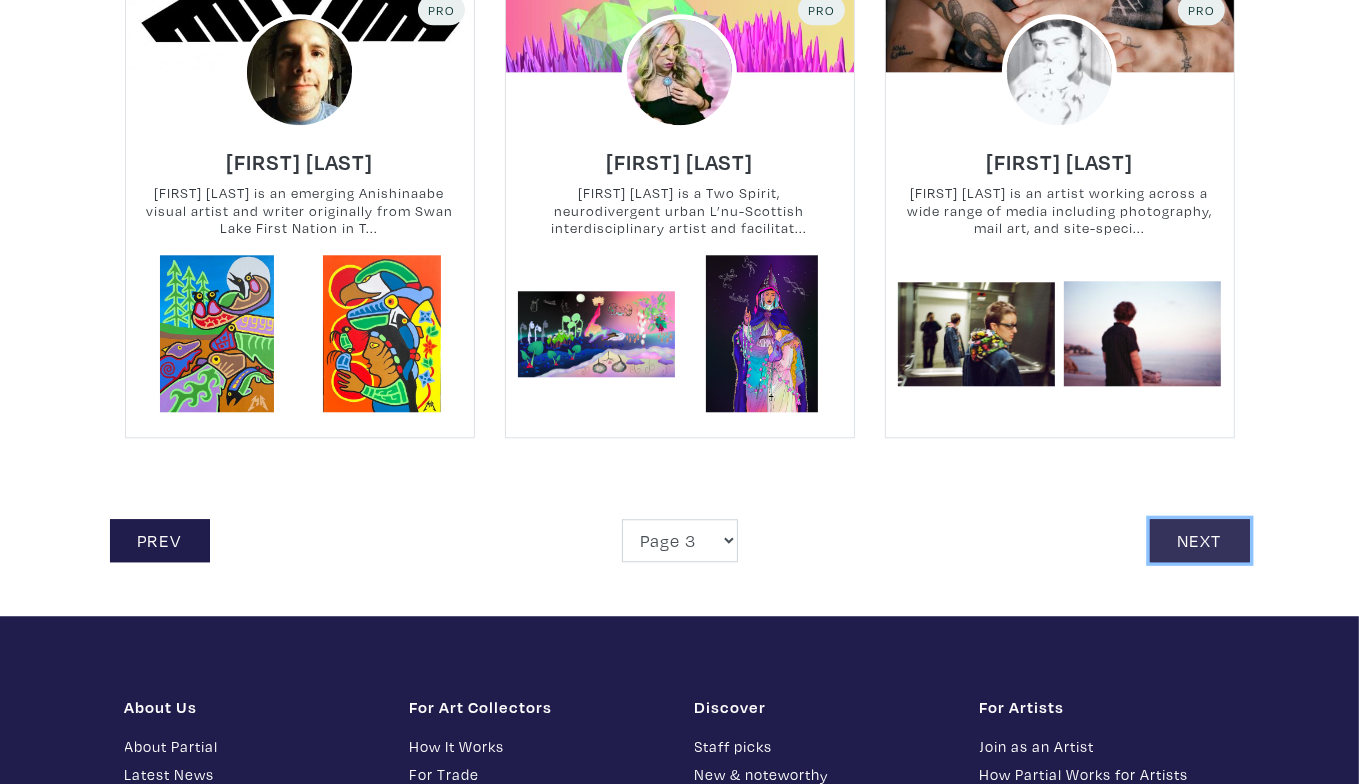click on "Next" at bounding box center [1200, 540] 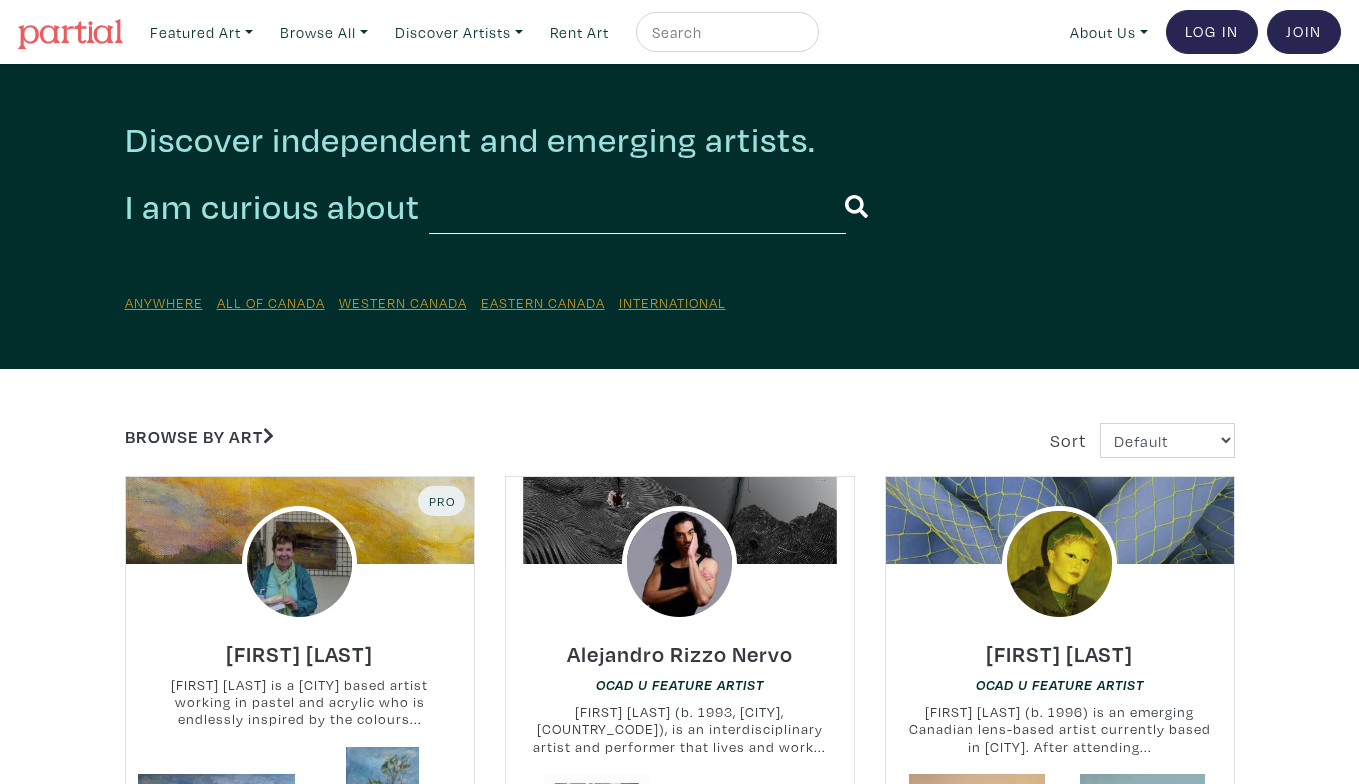 scroll, scrollTop: 0, scrollLeft: 0, axis: both 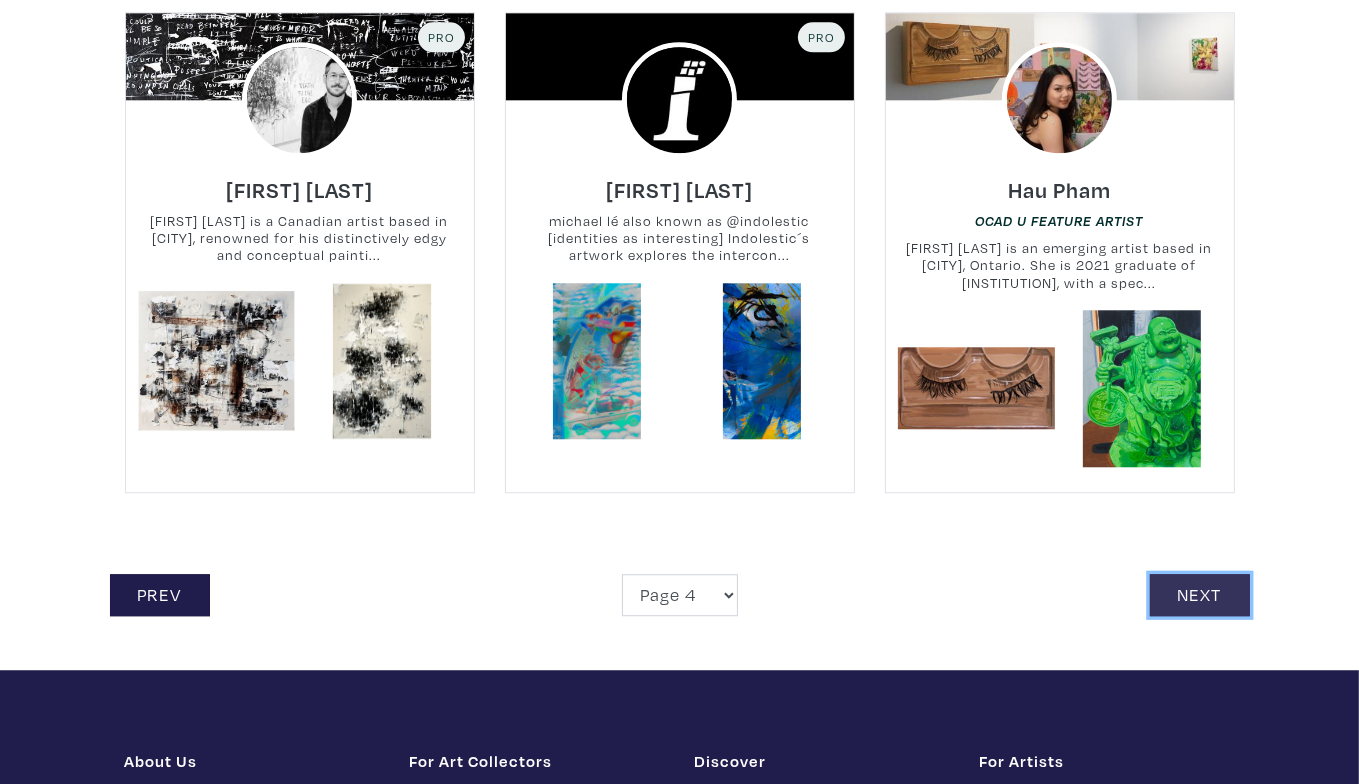 click on "Next" at bounding box center (1200, 595) 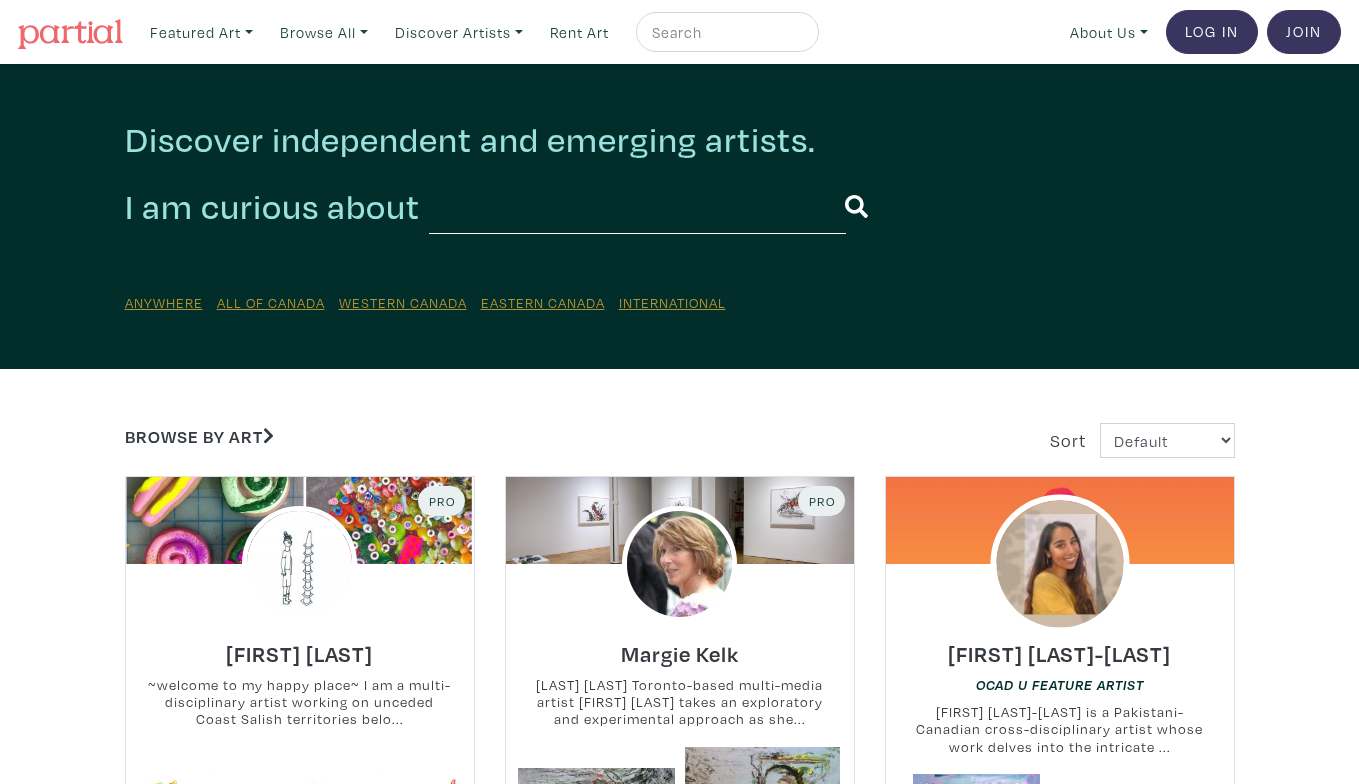 scroll, scrollTop: 0, scrollLeft: 0, axis: both 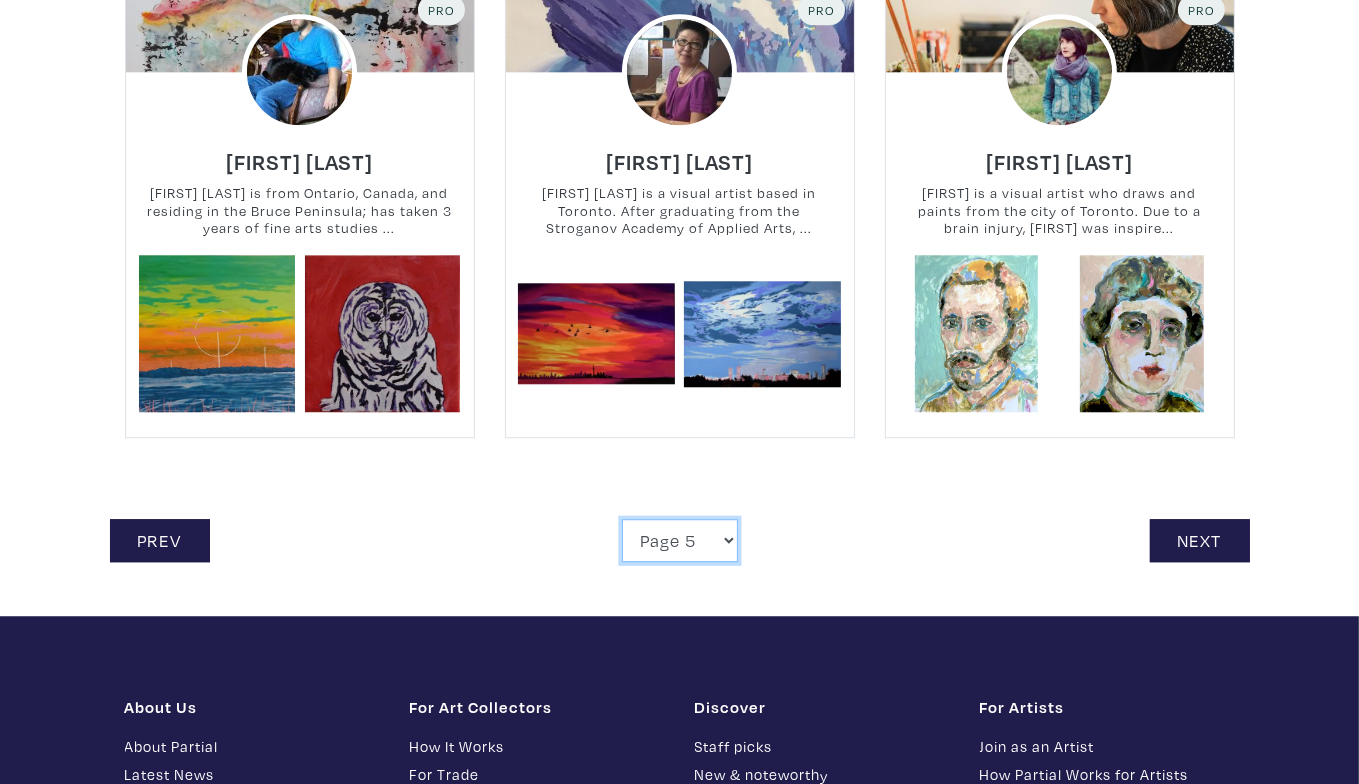 click on "Page 1
Page 2
Page 3
Page 4
Page 5
Page 6
Page 7
Page 8
Page 9
Page 10
Page 11
Page 12
Page 13
Page 14
Page 15
Page 16
Page 17
Page 18
Page 19
Page 20
Page 21
Page 22
Page 23
Page 24
Page 25
Page 26
Page 27
Page 28
Page 29" at bounding box center (680, 540) 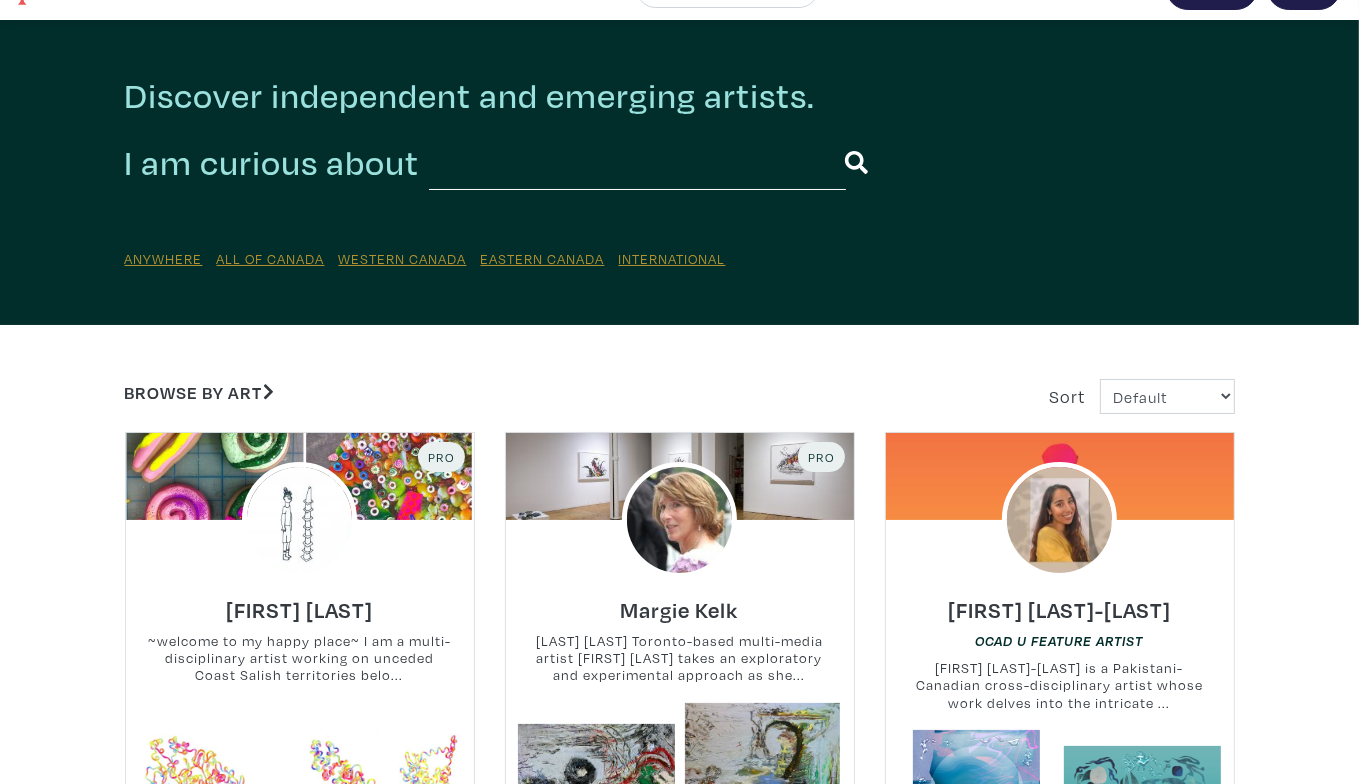 scroll, scrollTop: 0, scrollLeft: 0, axis: both 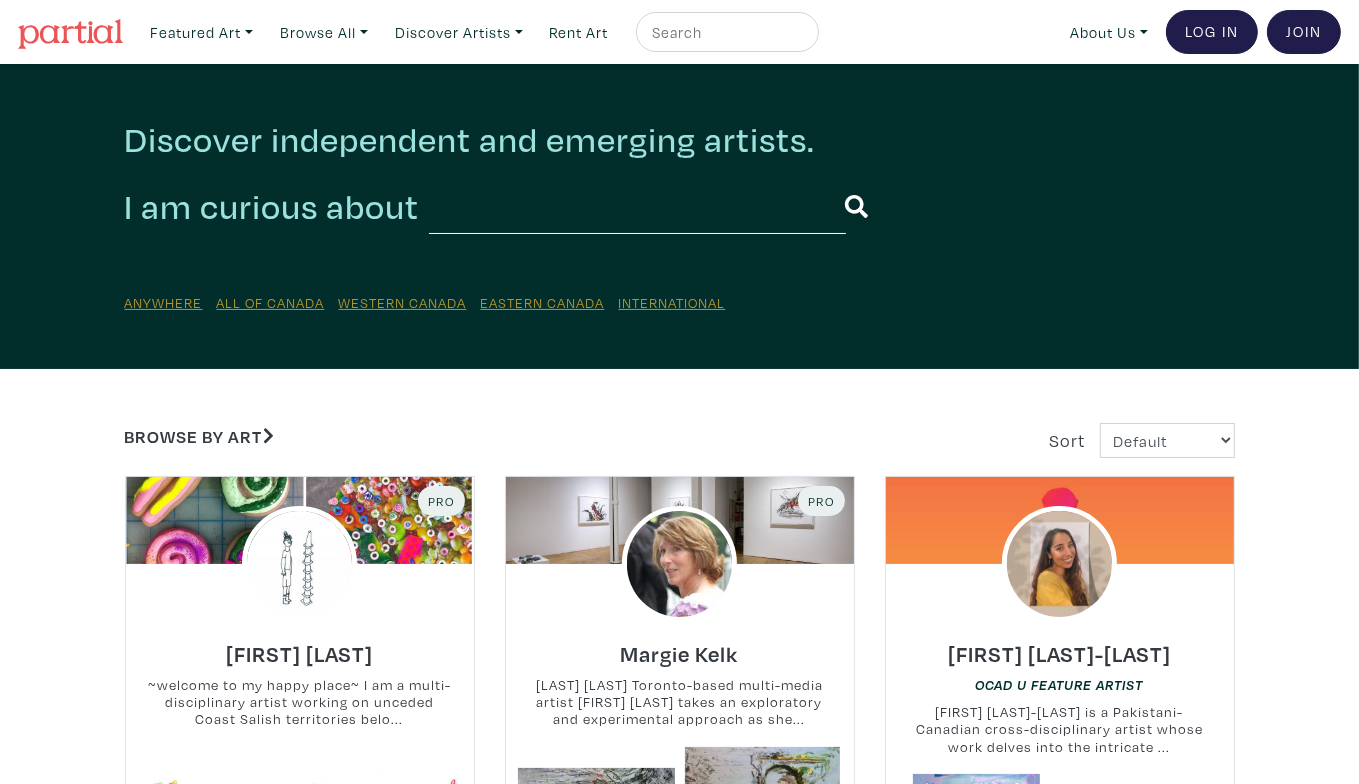 click at bounding box center [70, 34] 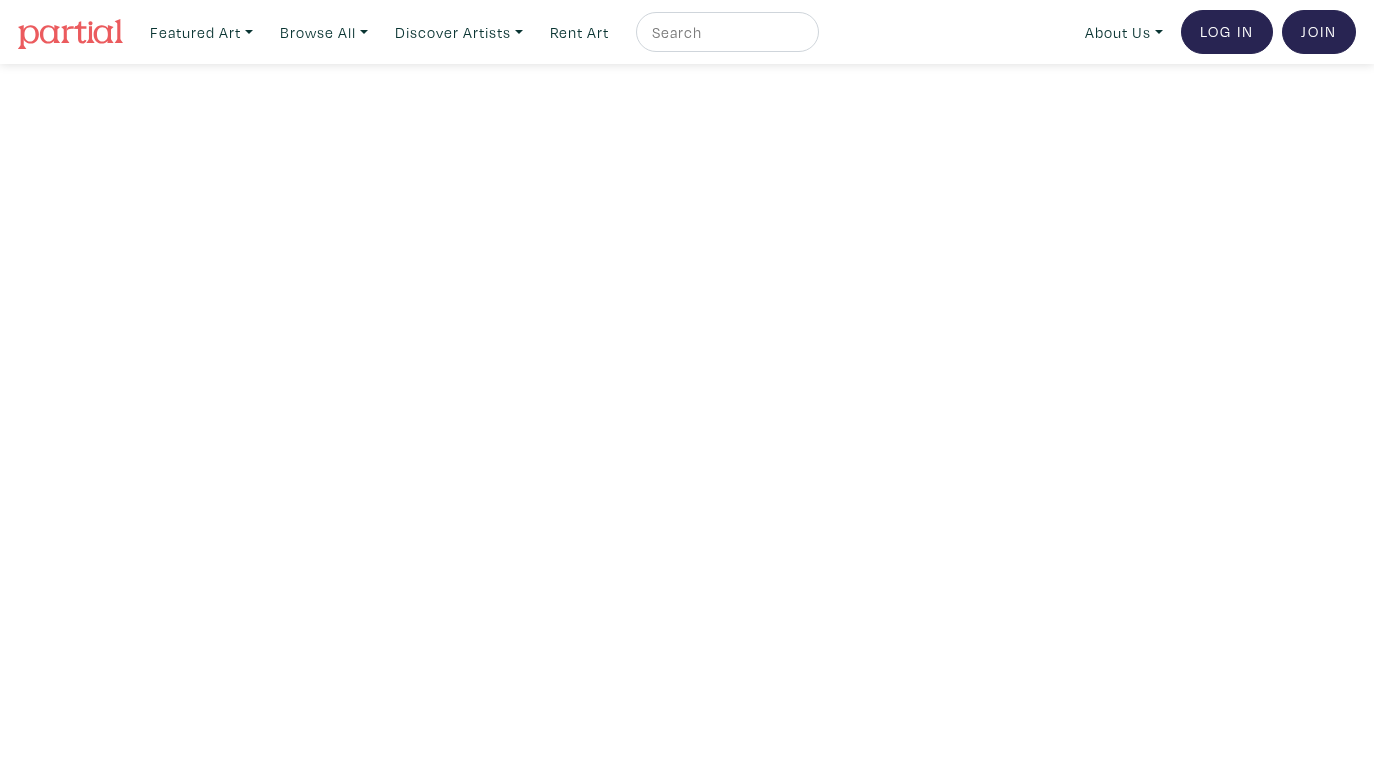 scroll, scrollTop: 0, scrollLeft: 0, axis: both 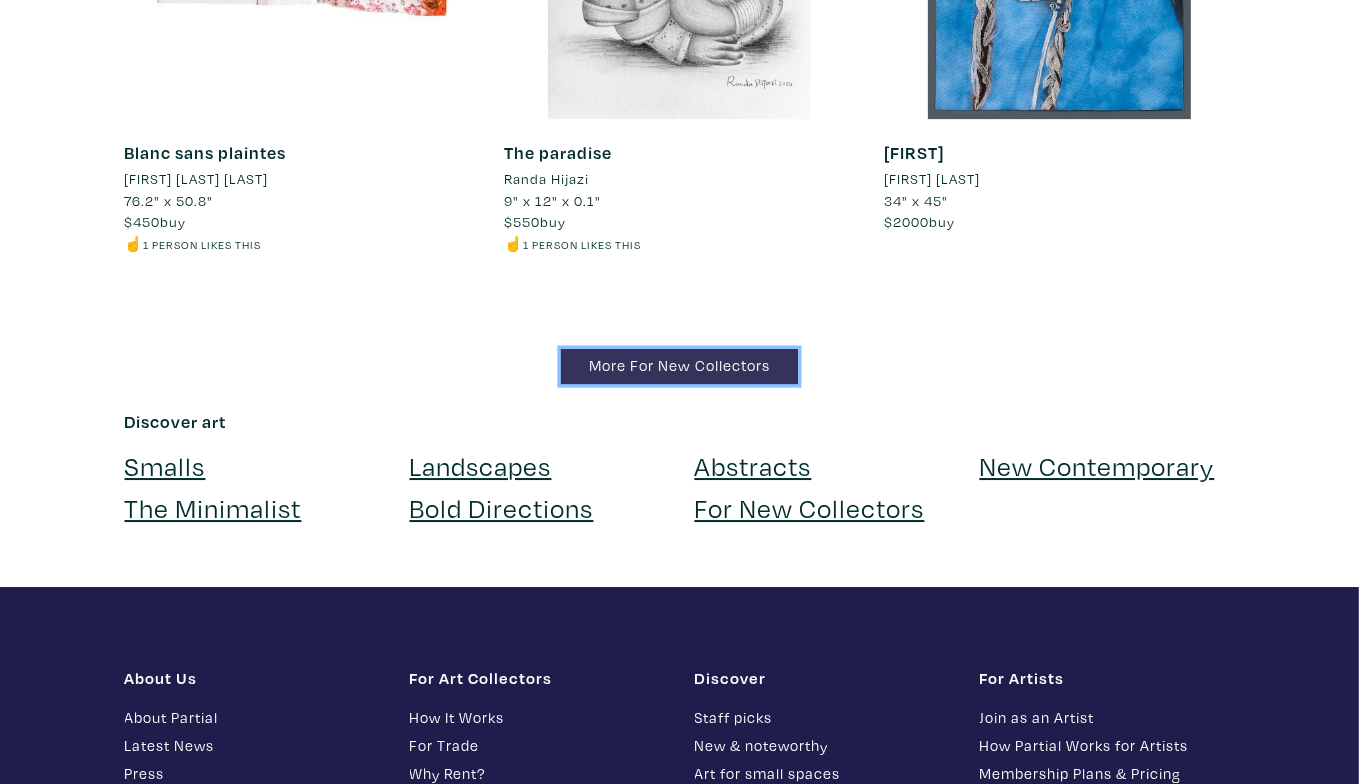 click on "More For New Collectors" at bounding box center (679, 366) 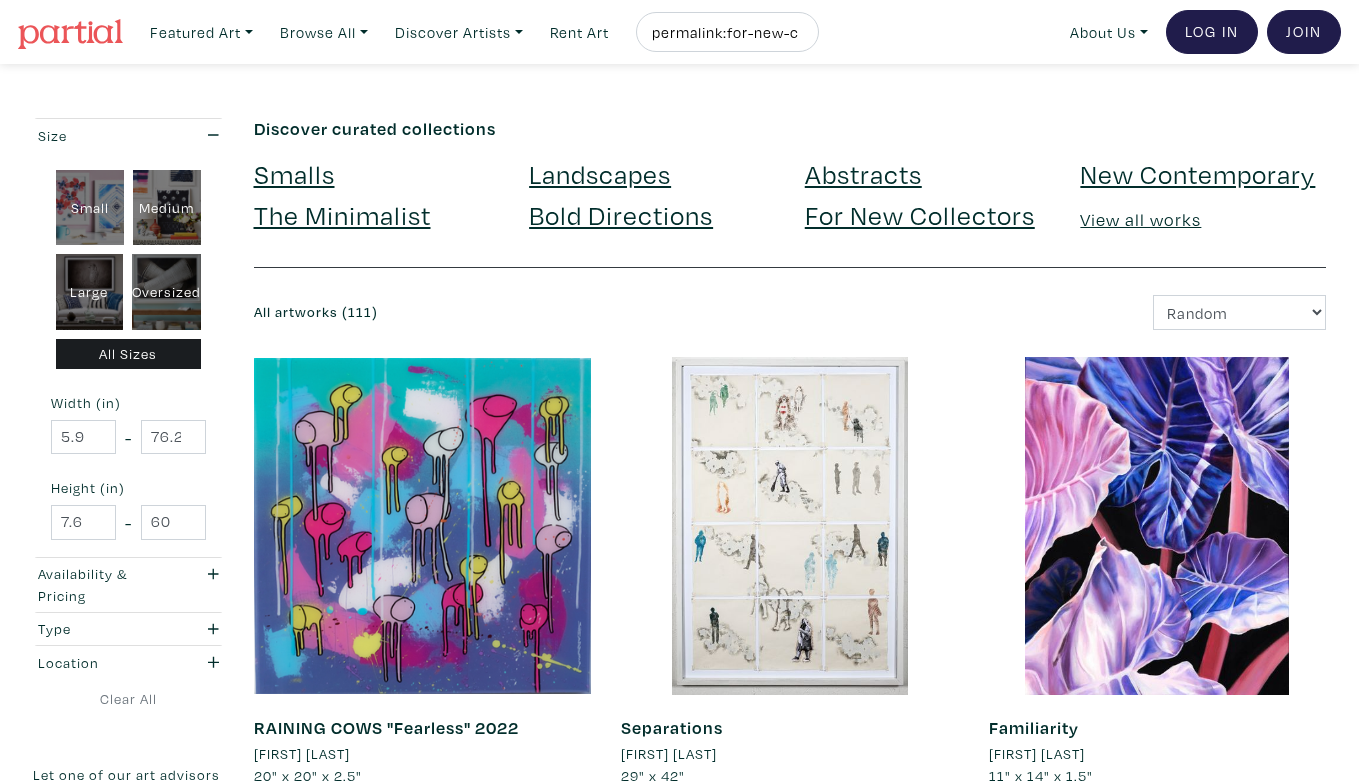 scroll, scrollTop: 0, scrollLeft: 0, axis: both 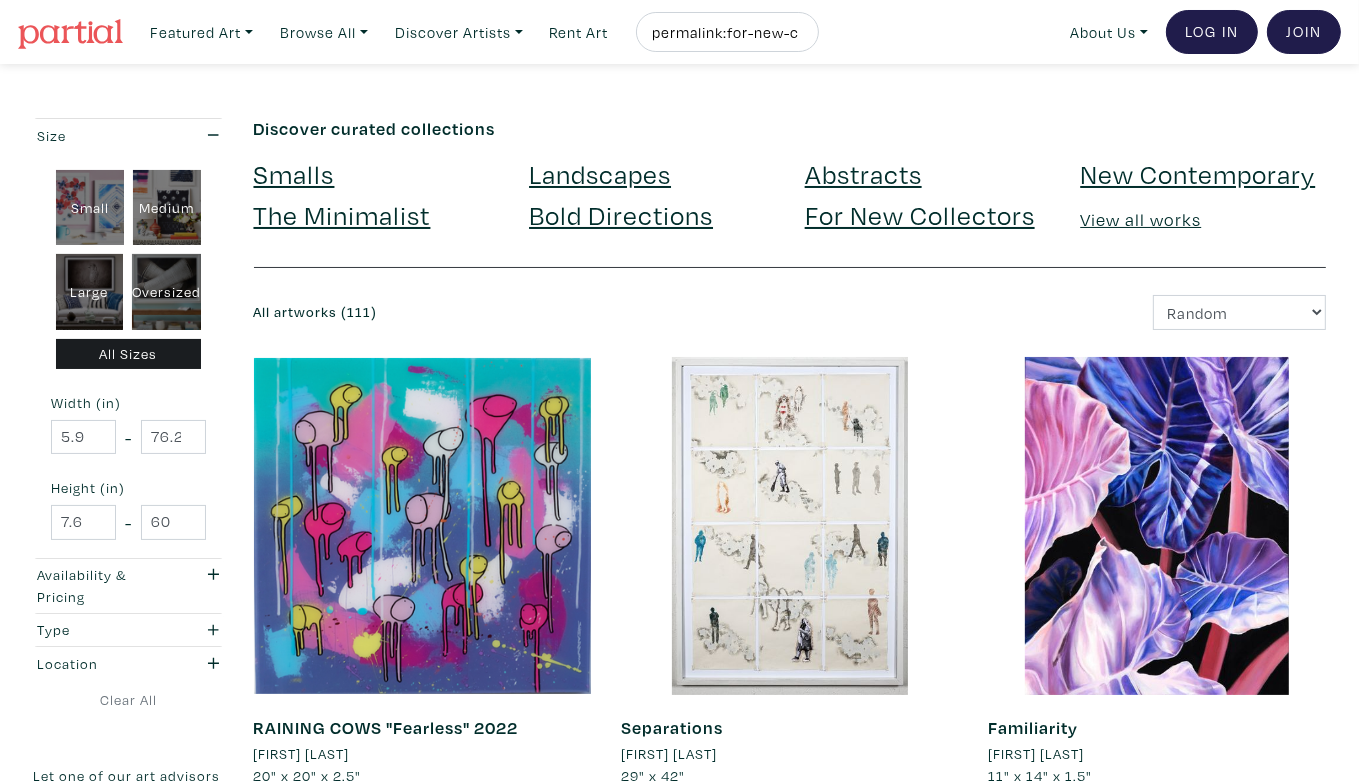 click at bounding box center (70, 34) 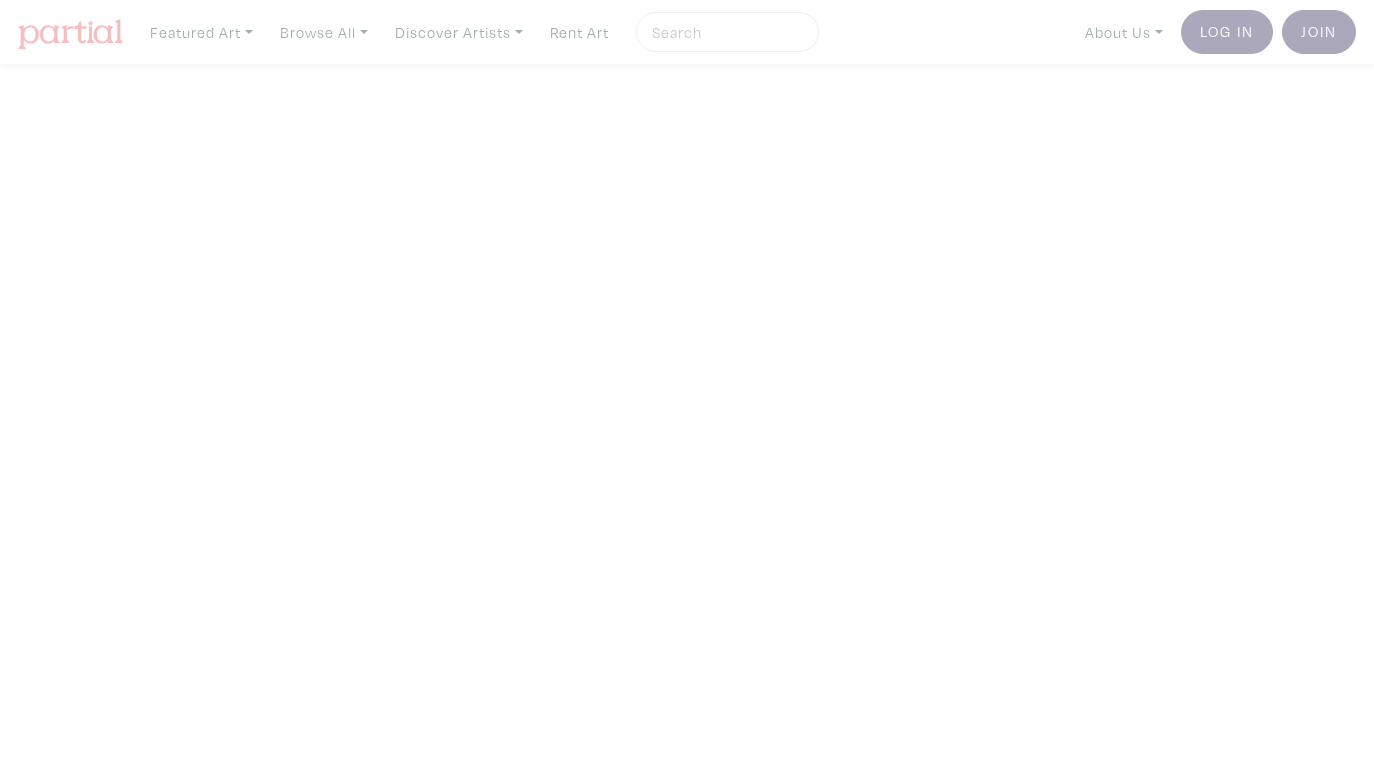 scroll, scrollTop: 0, scrollLeft: 0, axis: both 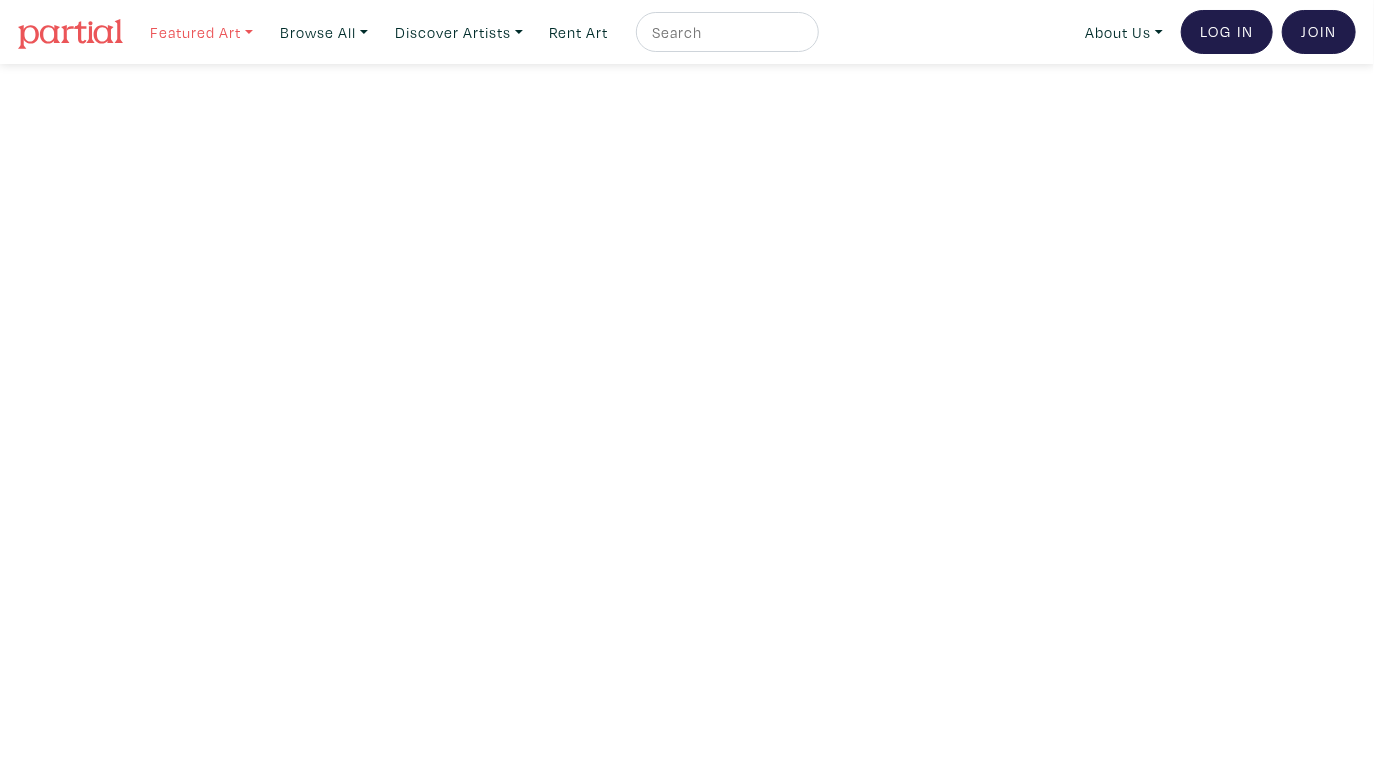 click on "Featured Art" at bounding box center [201, 32] 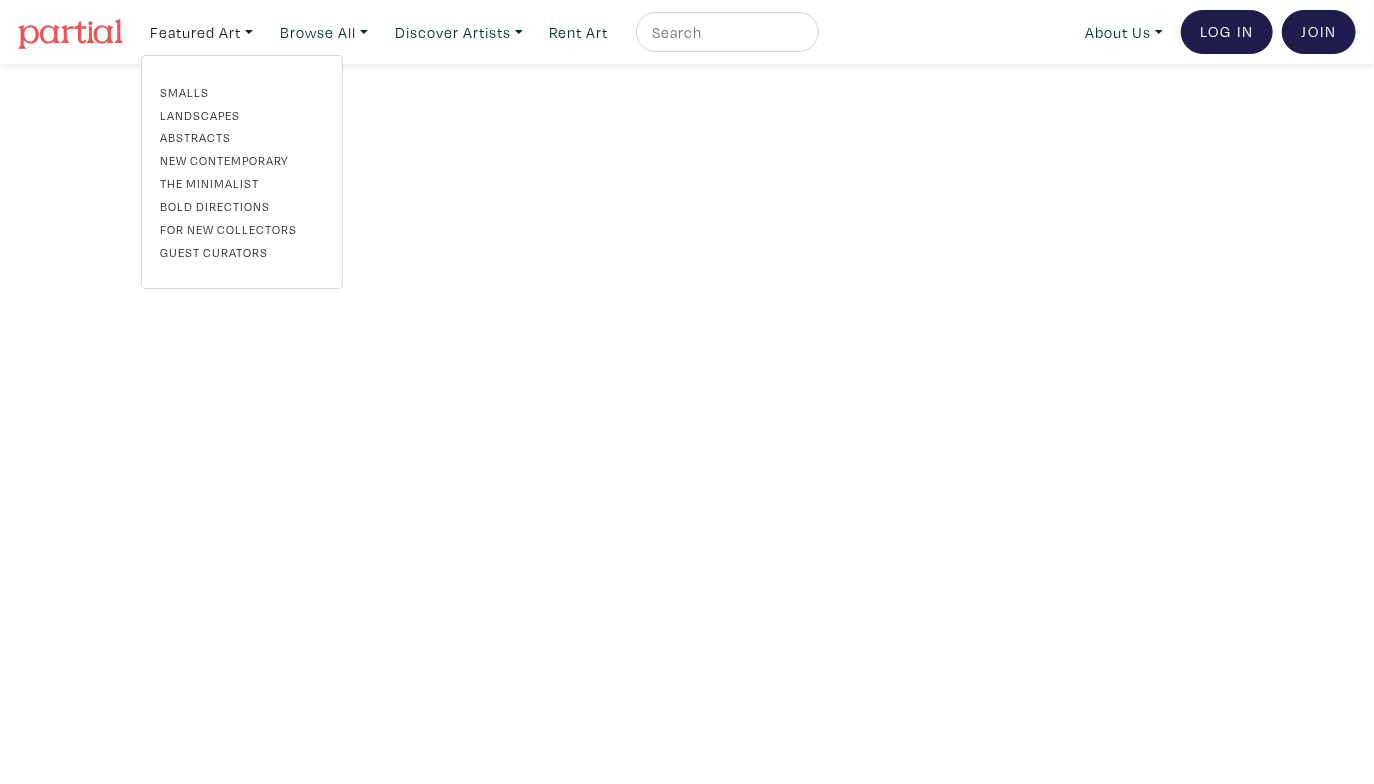 click on "Abstracts" at bounding box center [242, 137] 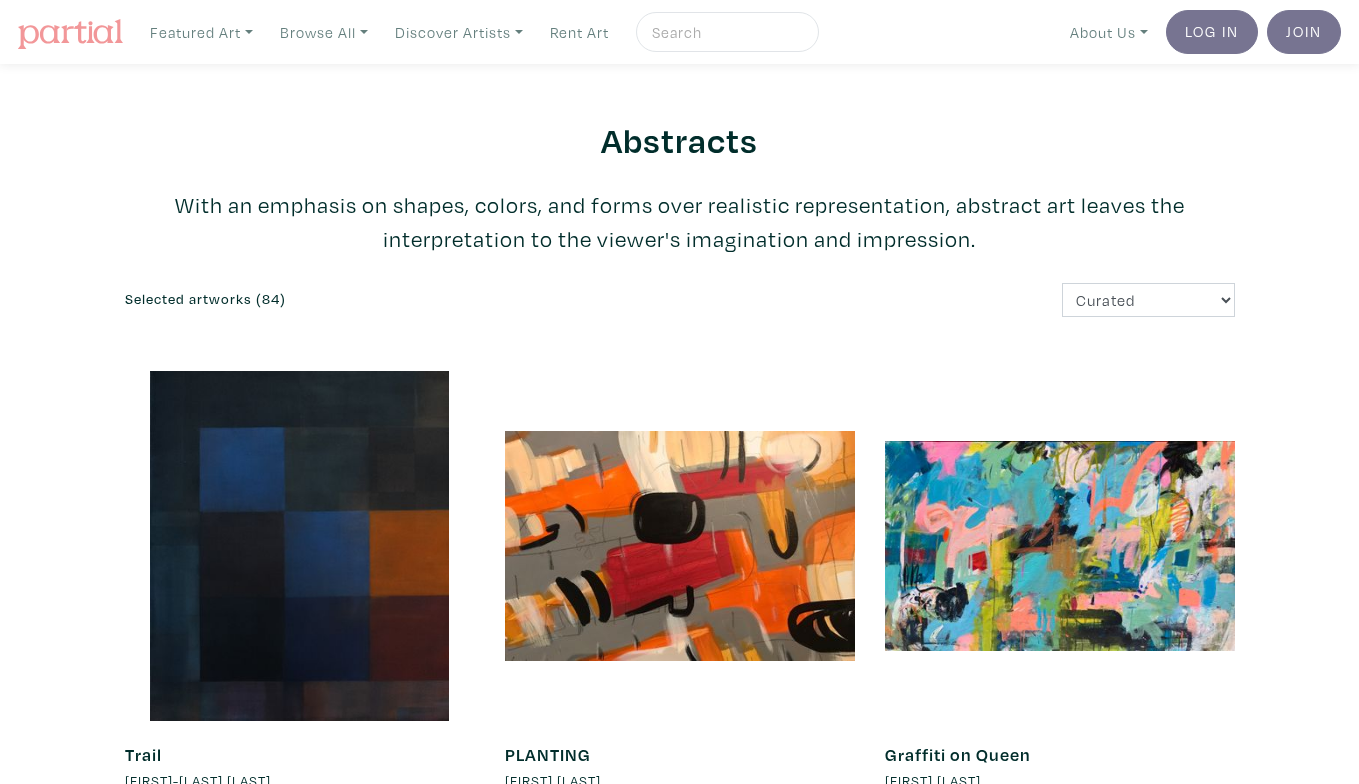scroll, scrollTop: 0, scrollLeft: 0, axis: both 